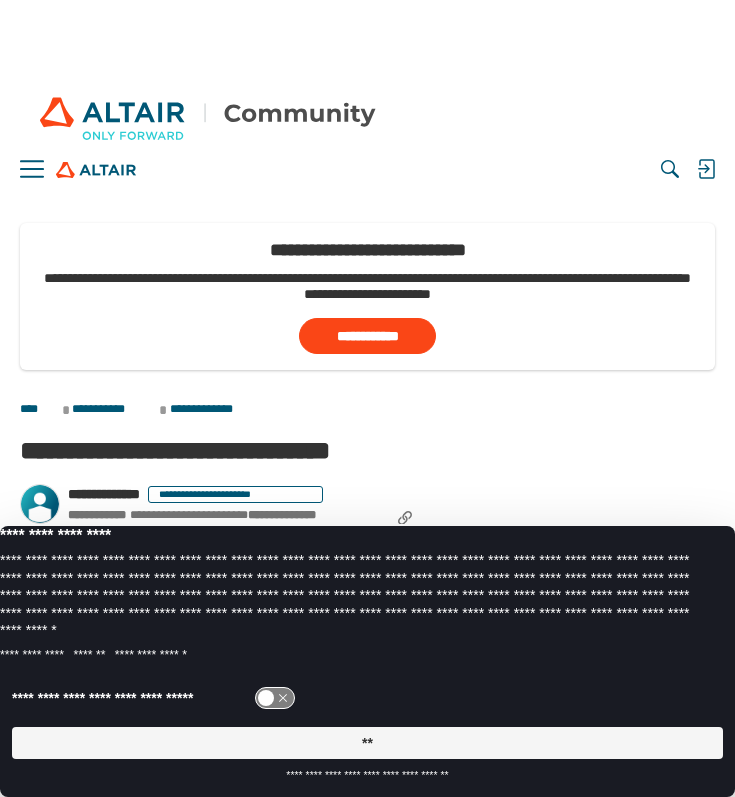 scroll, scrollTop: 0, scrollLeft: 0, axis: both 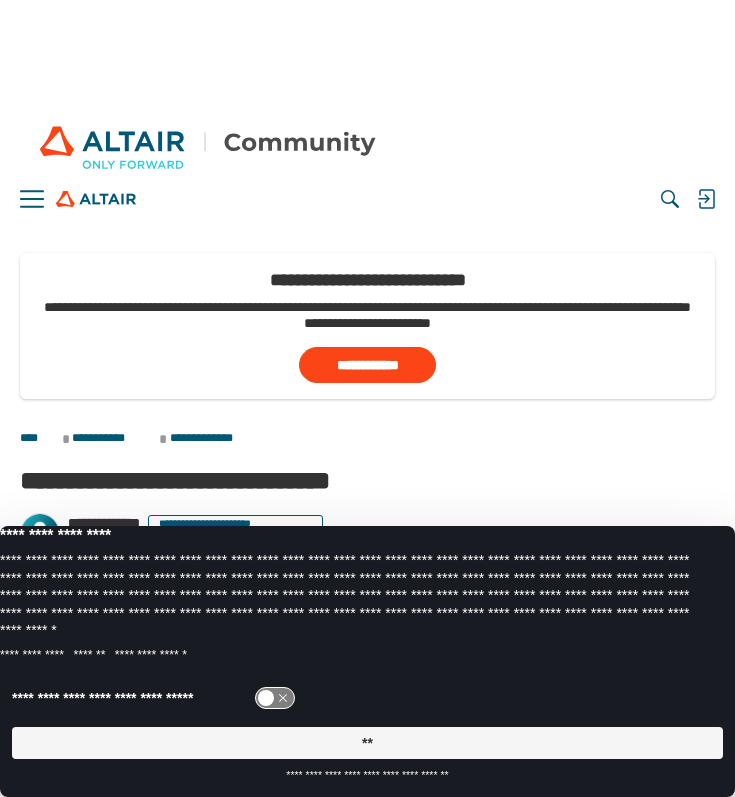 click on "**" at bounding box center [367, 743] 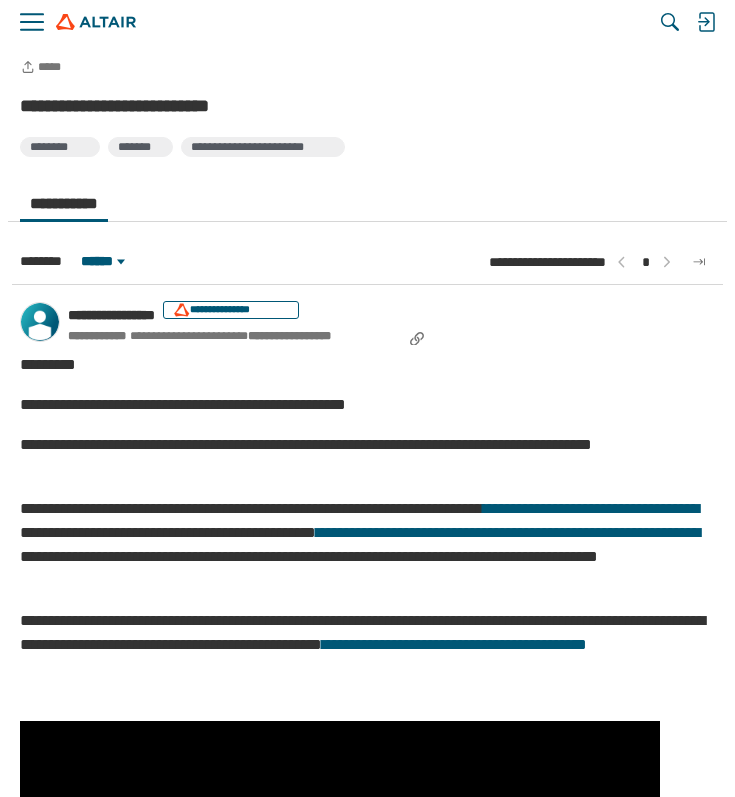 scroll, scrollTop: 557, scrollLeft: 0, axis: vertical 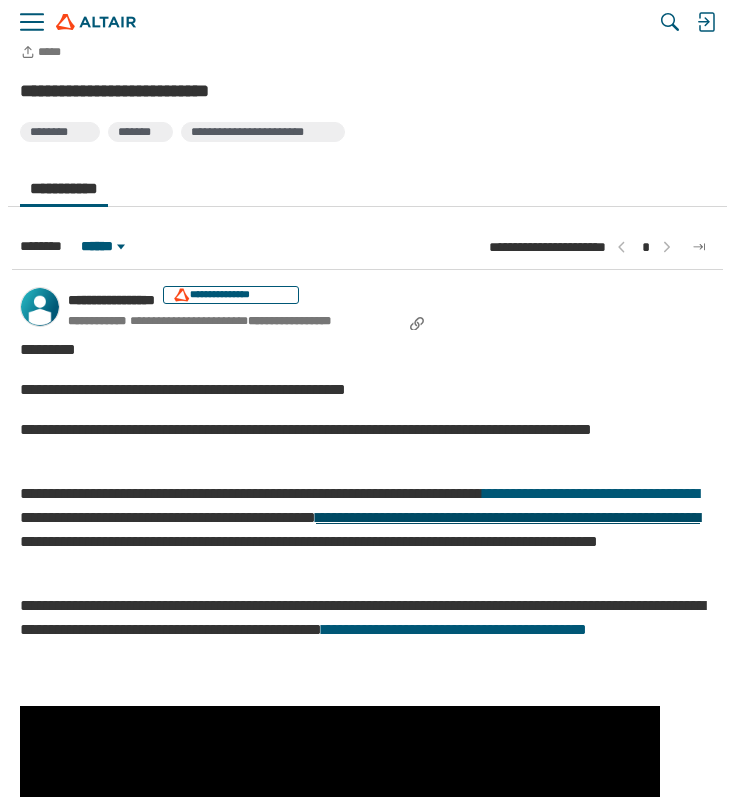click on "**********" at bounding box center [508, 517] 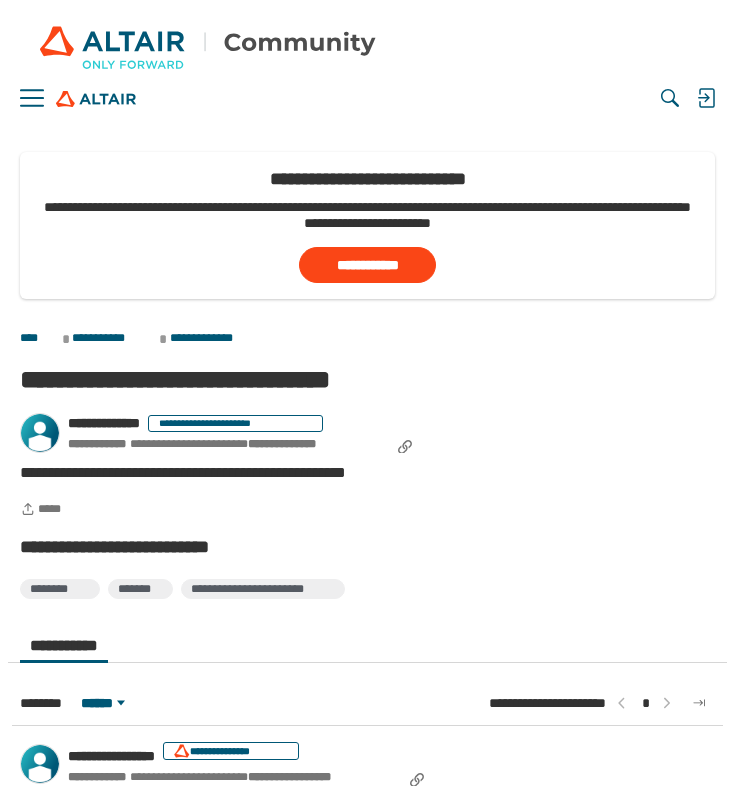 scroll, scrollTop: 628, scrollLeft: 0, axis: vertical 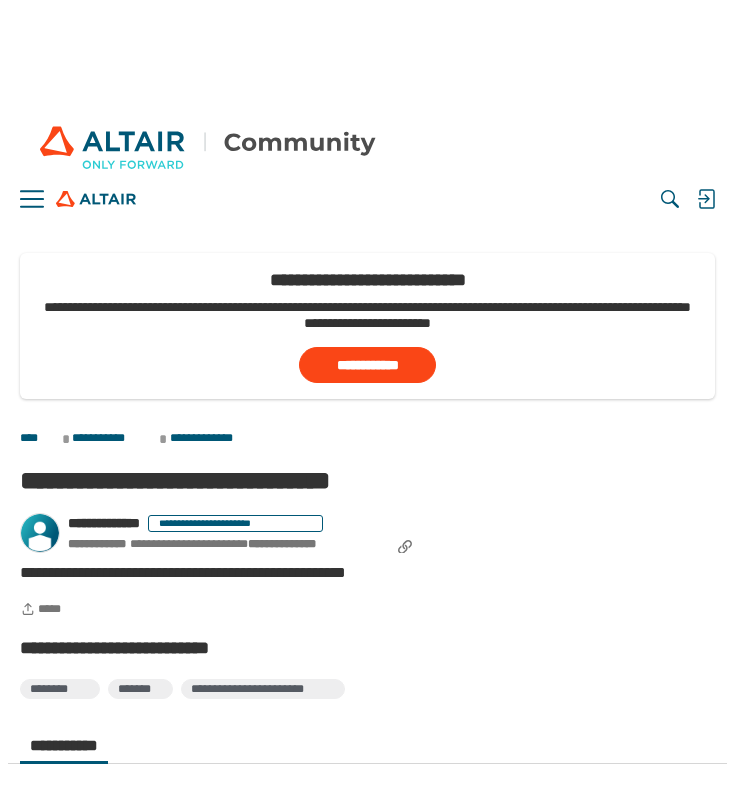 click at bounding box center [226, 150] 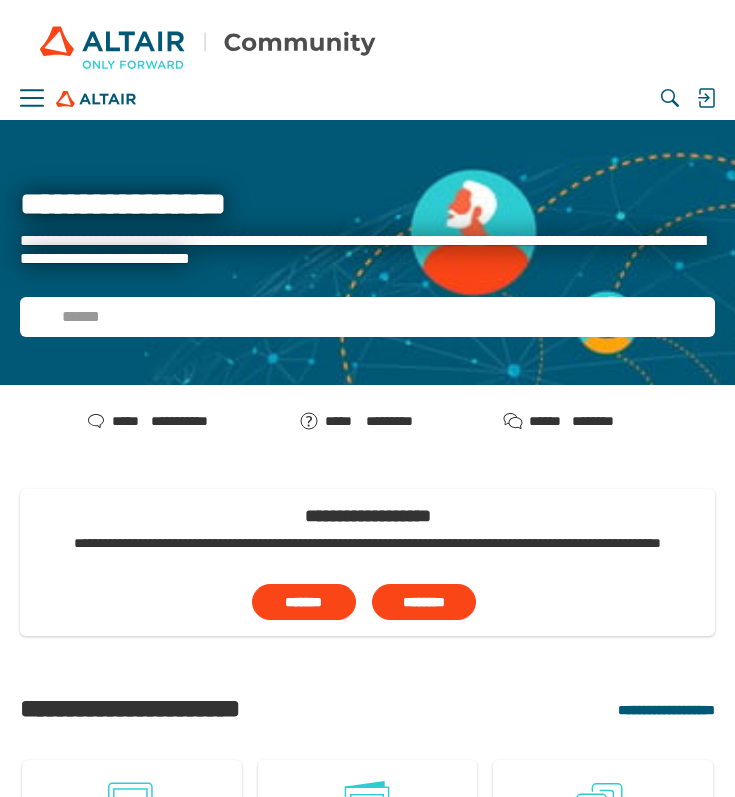 scroll, scrollTop: 0, scrollLeft: 0, axis: both 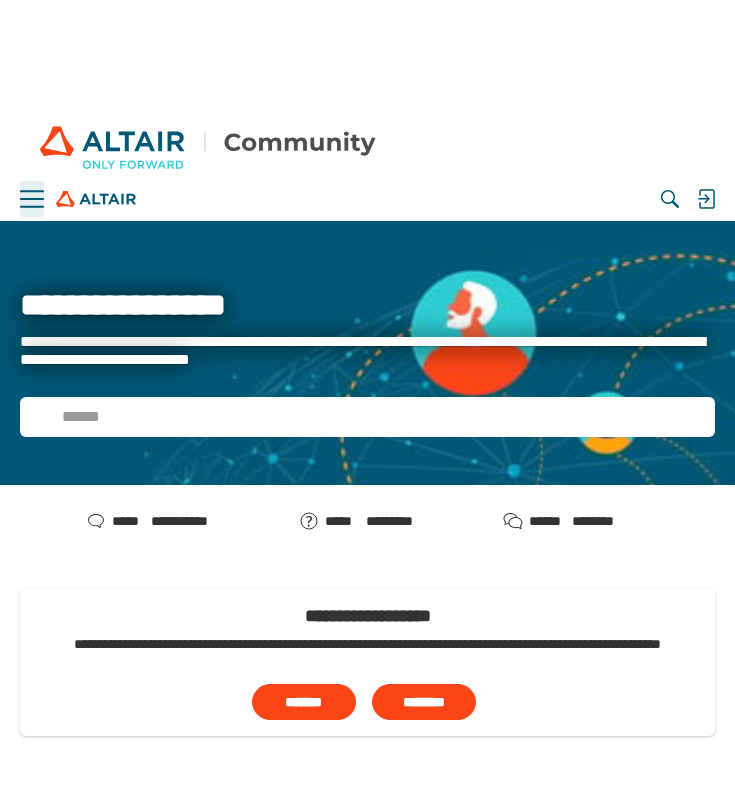 click on "**** ****" at bounding box center [32, 199] 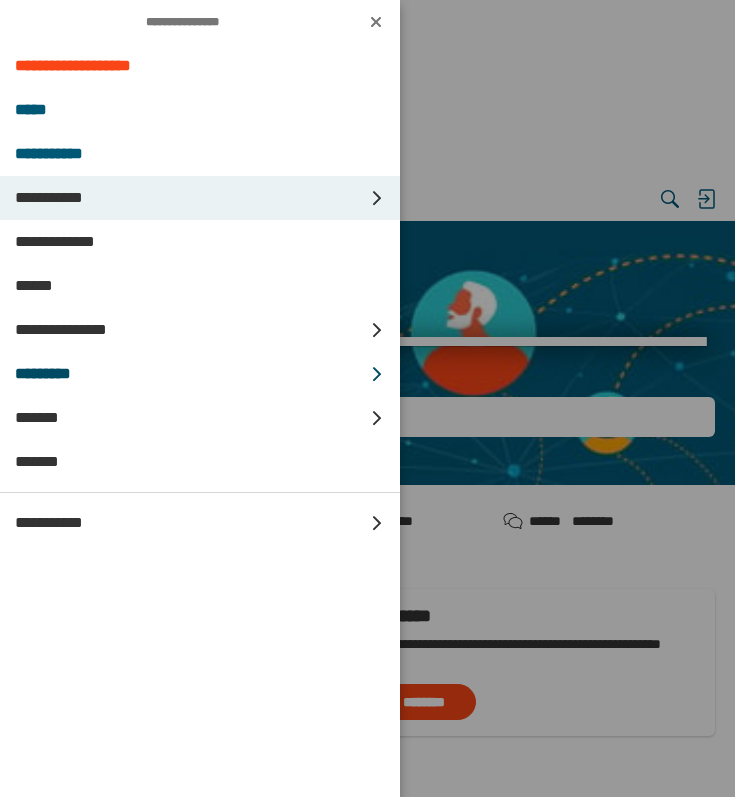 click on "**********" at bounding box center (188, 198) 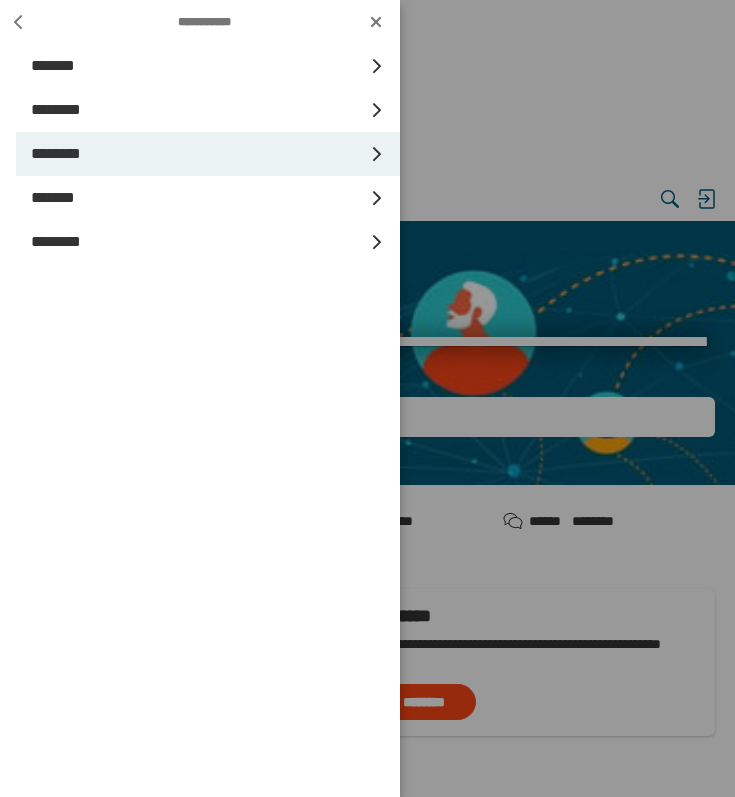 click on "******** *" at bounding box center (208, 154) 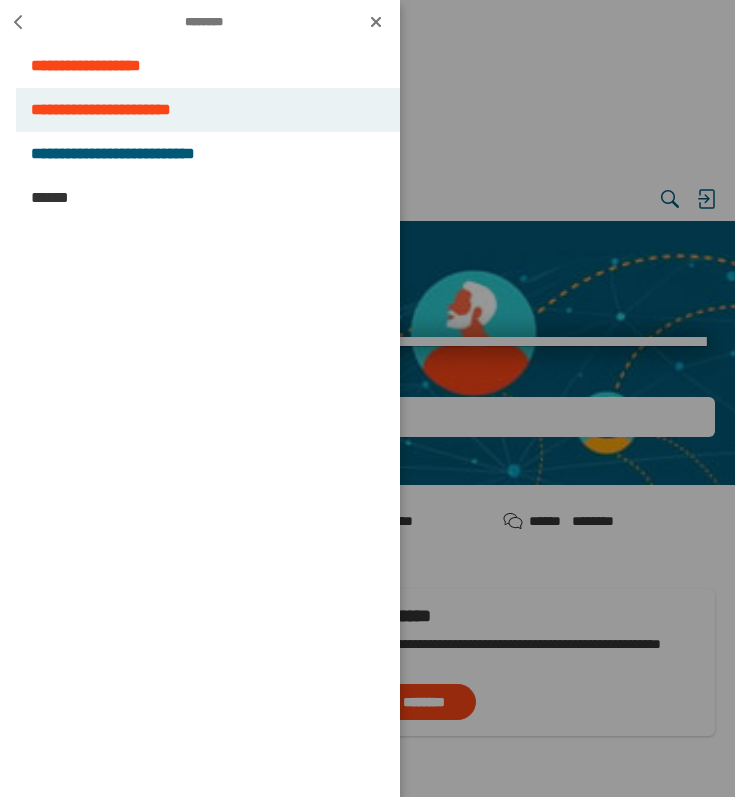 click on "**********" at bounding box center [208, 110] 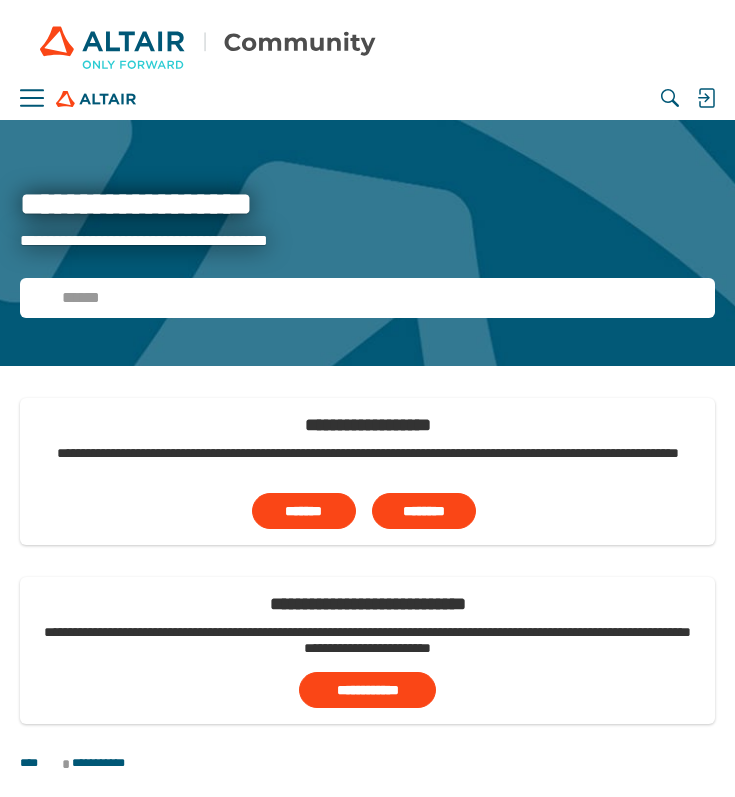 scroll, scrollTop: 0, scrollLeft: 0, axis: both 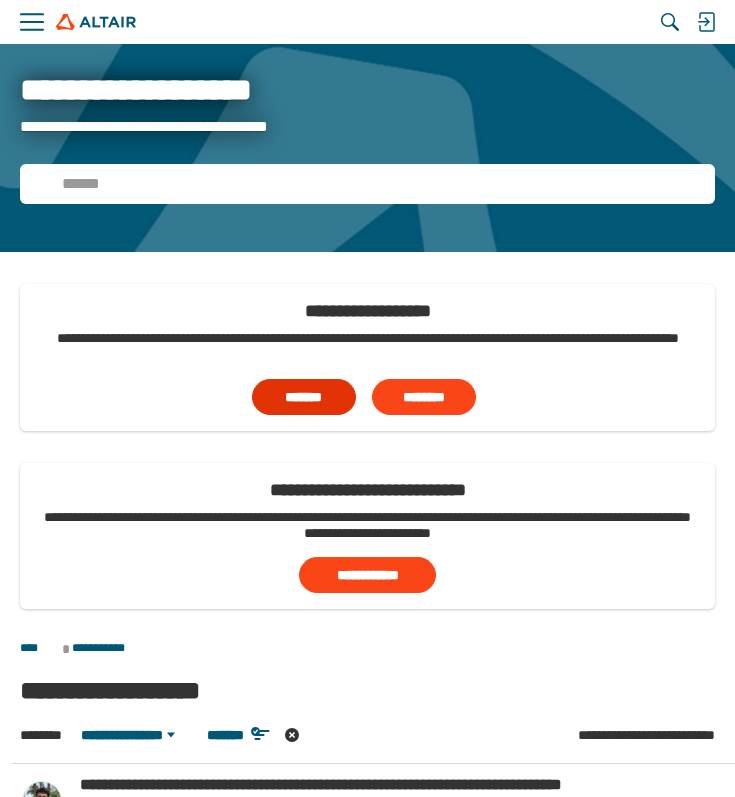 click on "*******" at bounding box center (304, 397) 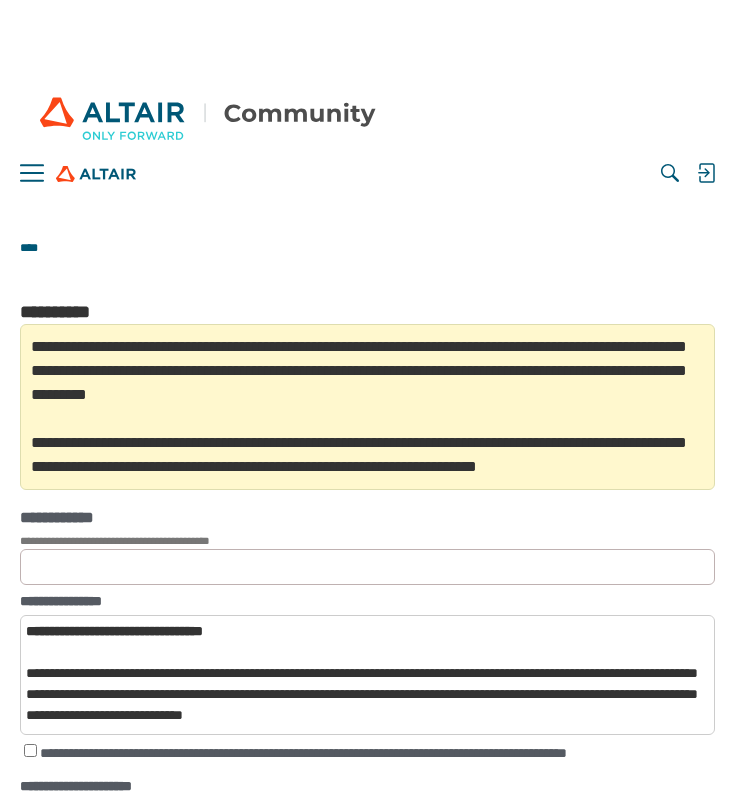 scroll, scrollTop: 0, scrollLeft: 0, axis: both 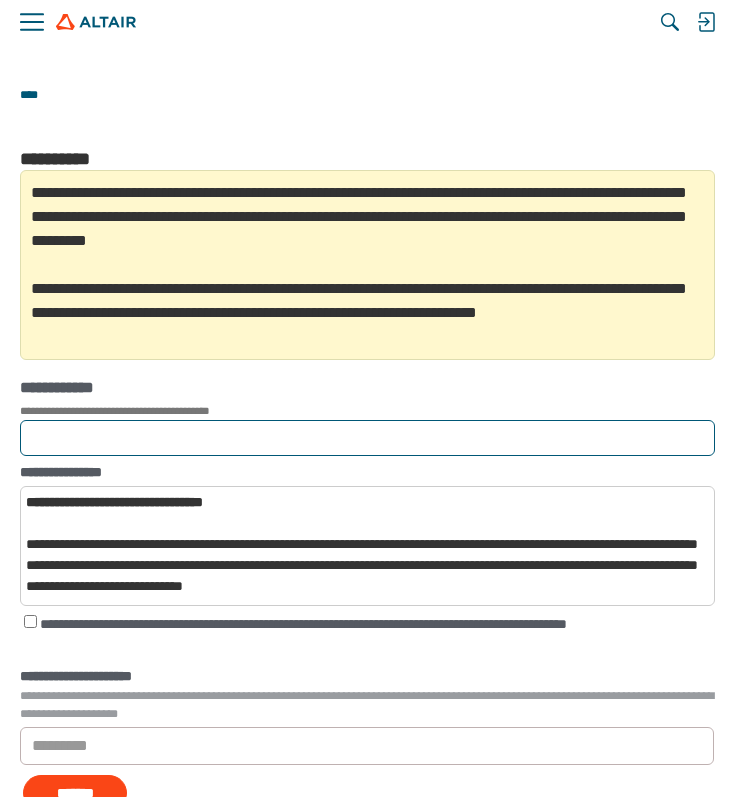 click on "**********" at bounding box center [367, 438] 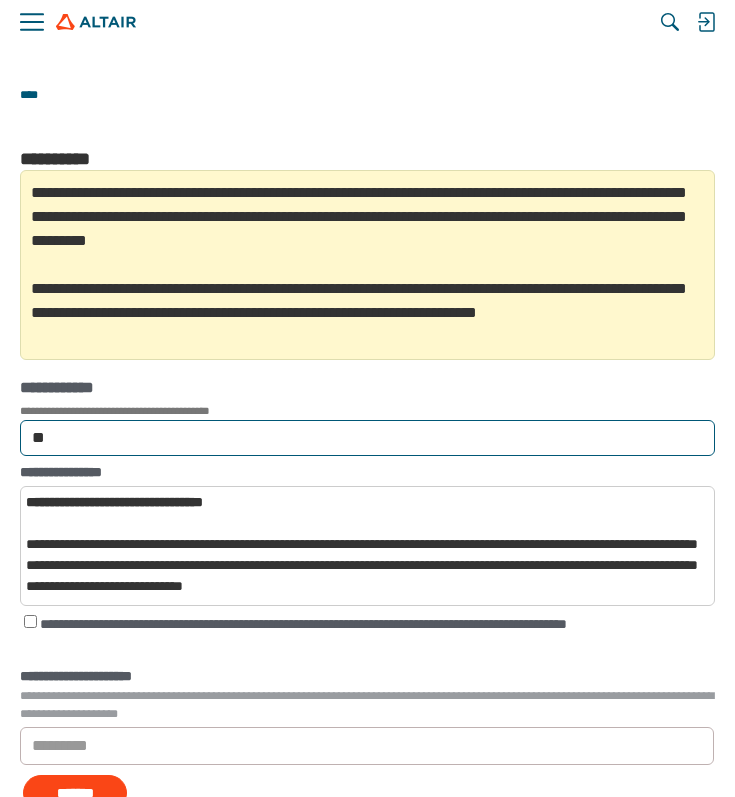 type on "*" 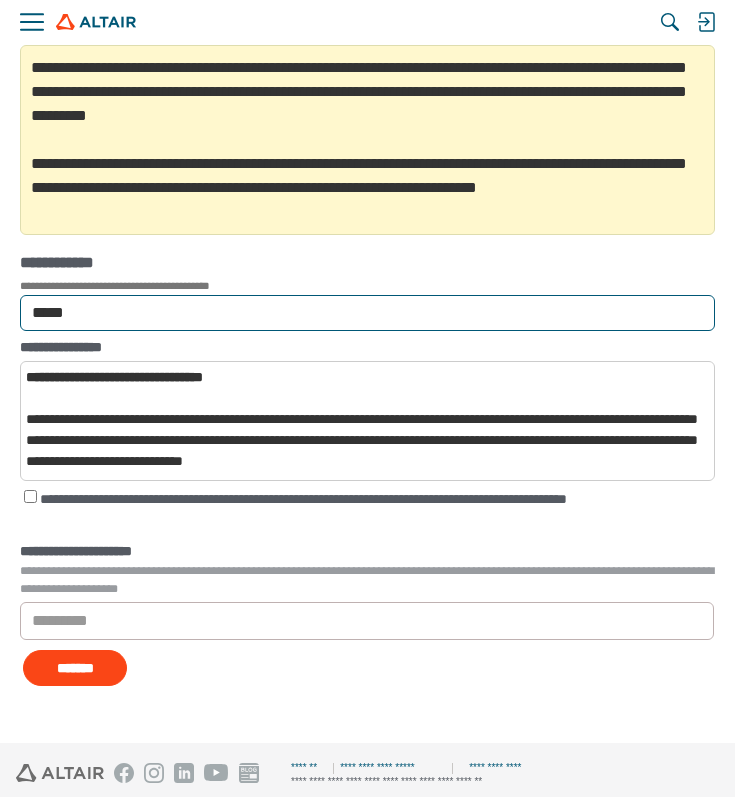 scroll, scrollTop: 316, scrollLeft: 0, axis: vertical 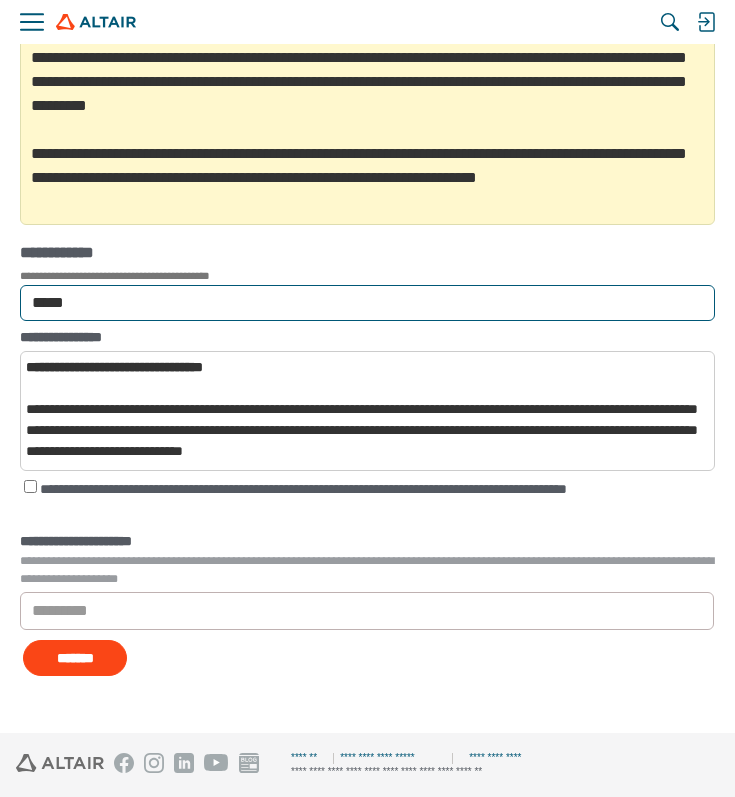 type on "*****" 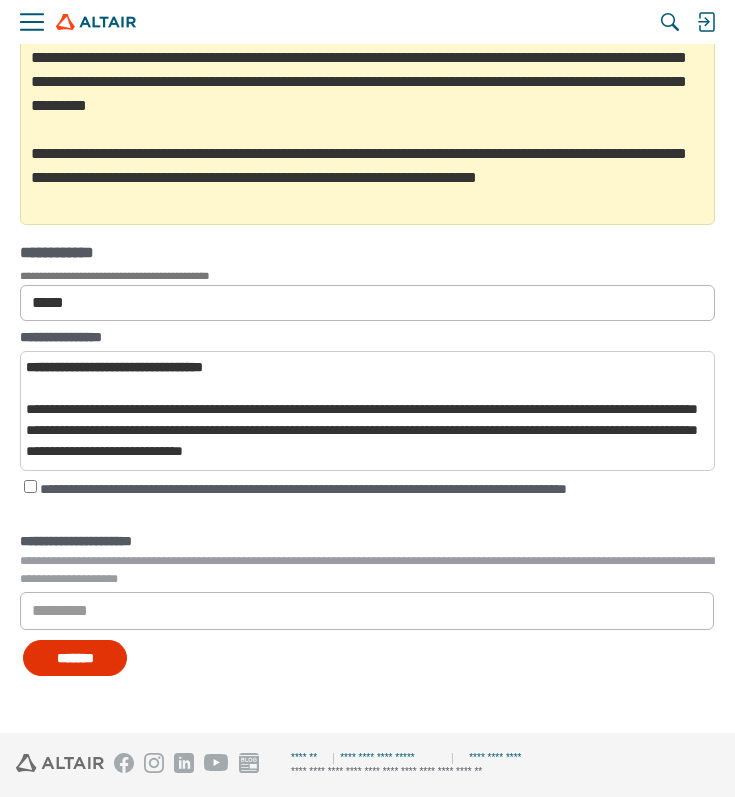 click on "*******" at bounding box center (75, 658) 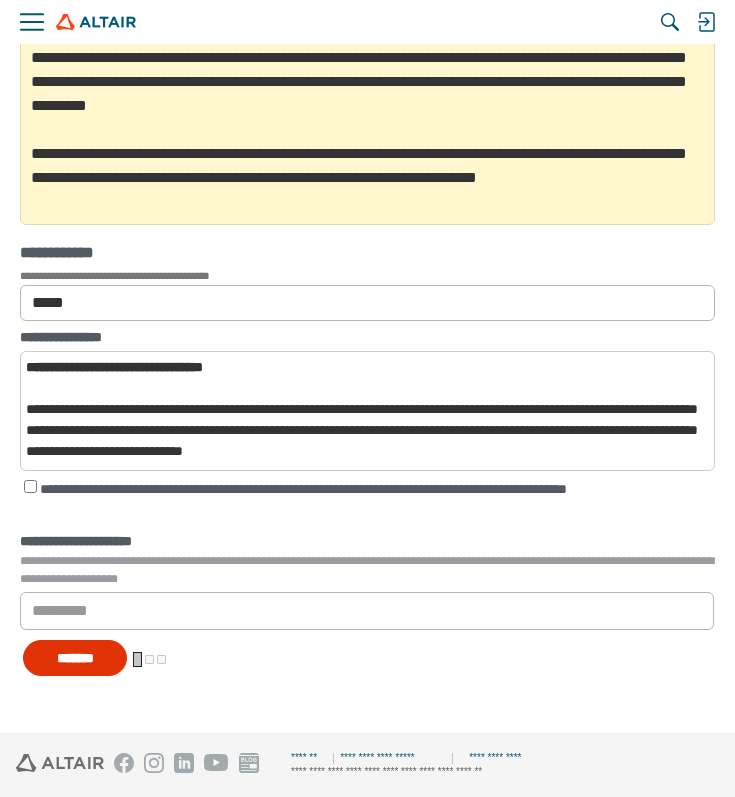 scroll, scrollTop: 164, scrollLeft: 0, axis: vertical 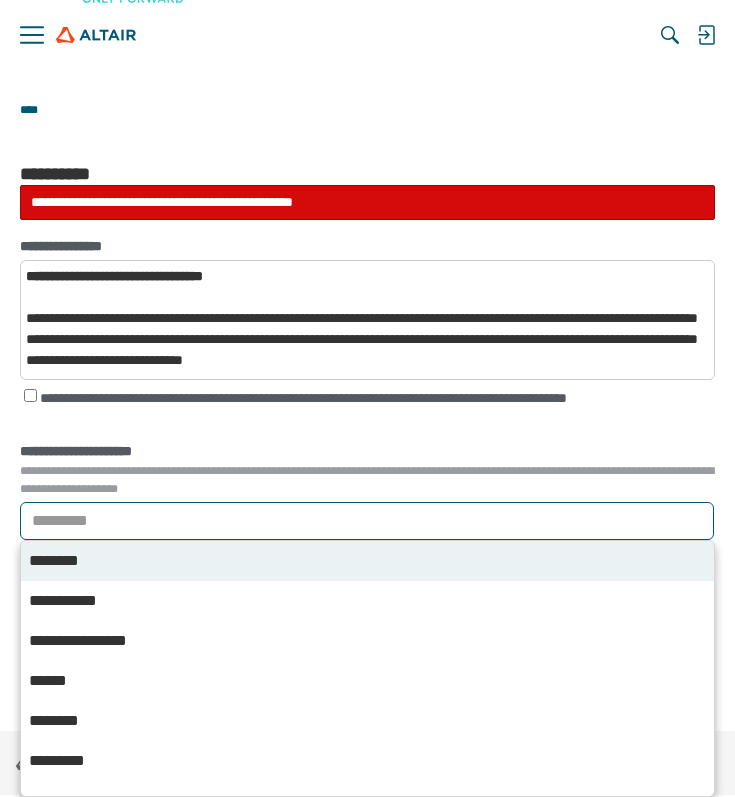 click on "*********" at bounding box center (367, 521) 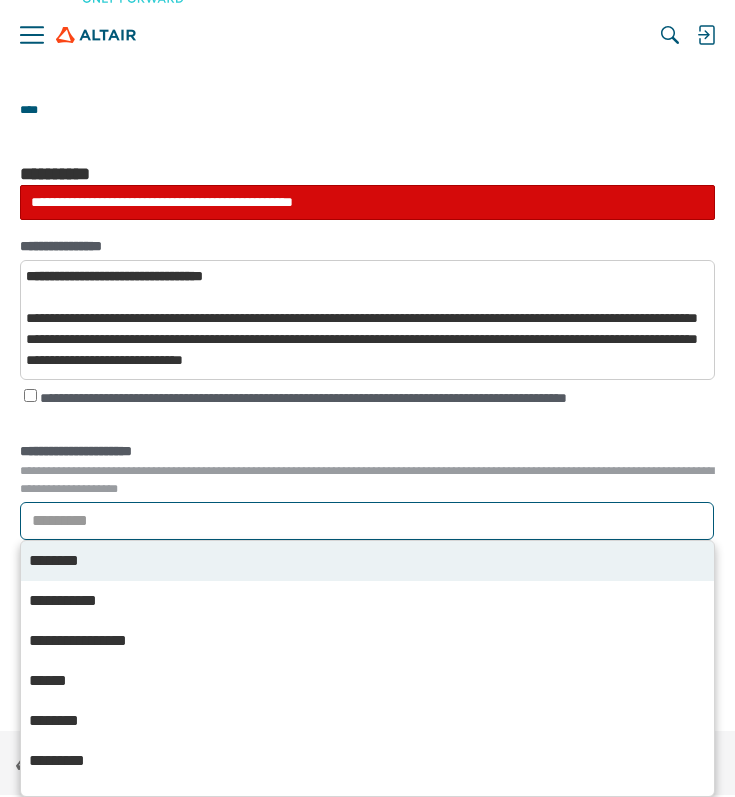 click on "********" at bounding box center (367, 561) 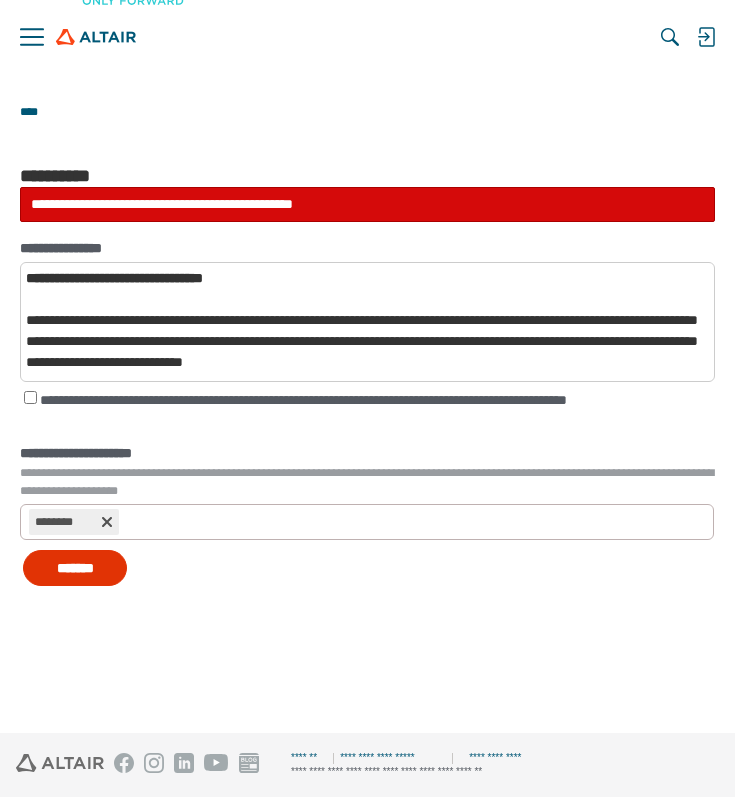 click on "*******" at bounding box center [75, 568] 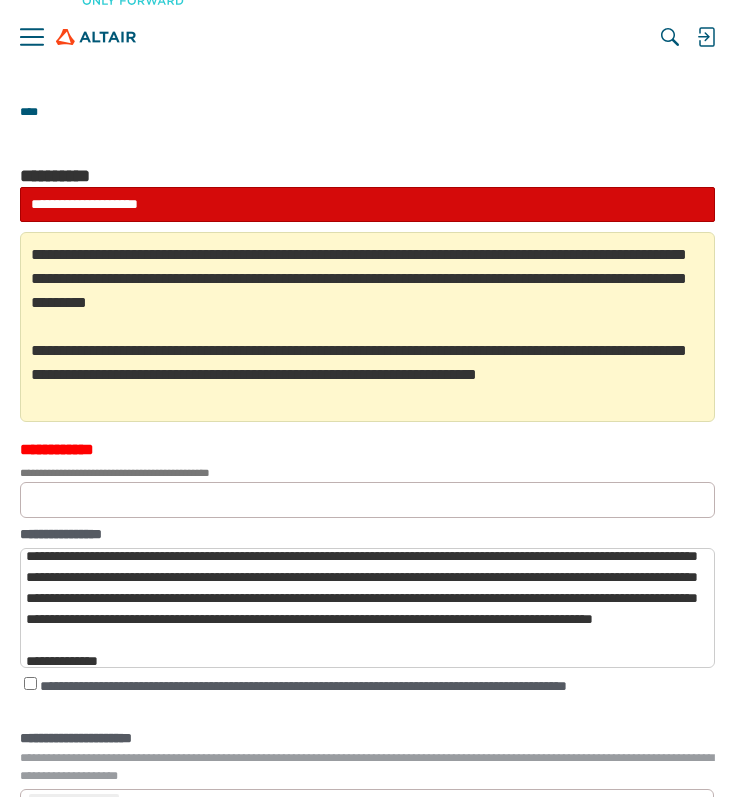 scroll, scrollTop: 2091, scrollLeft: 0, axis: vertical 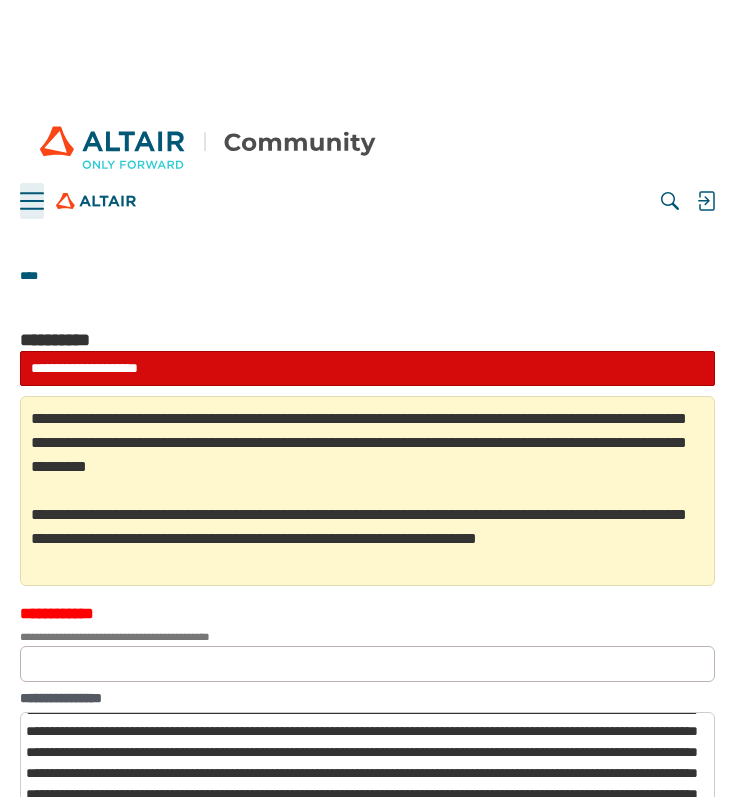 click on "**** ****" at bounding box center (32, 201) 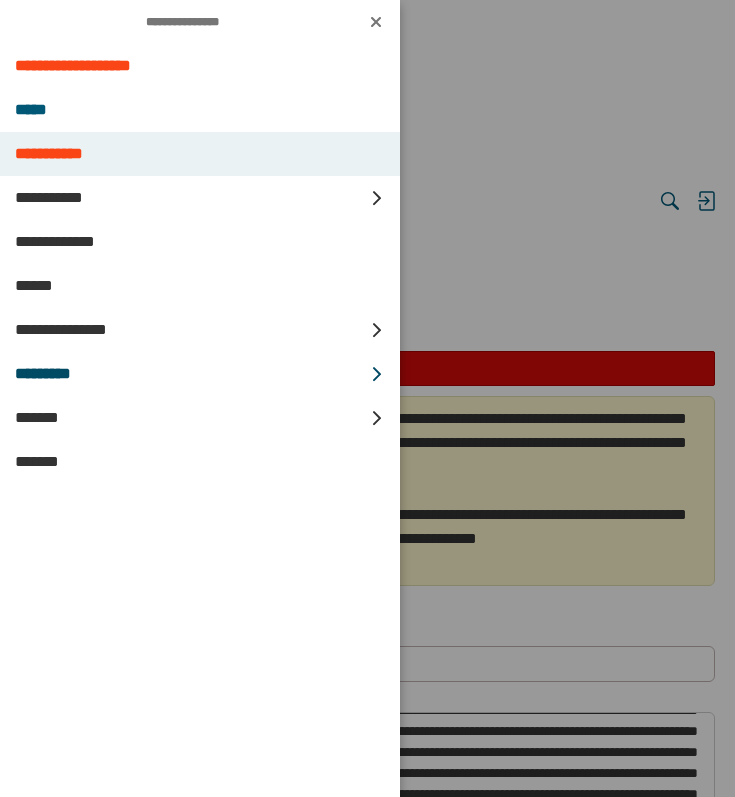 click on "**********" at bounding box center [200, 154] 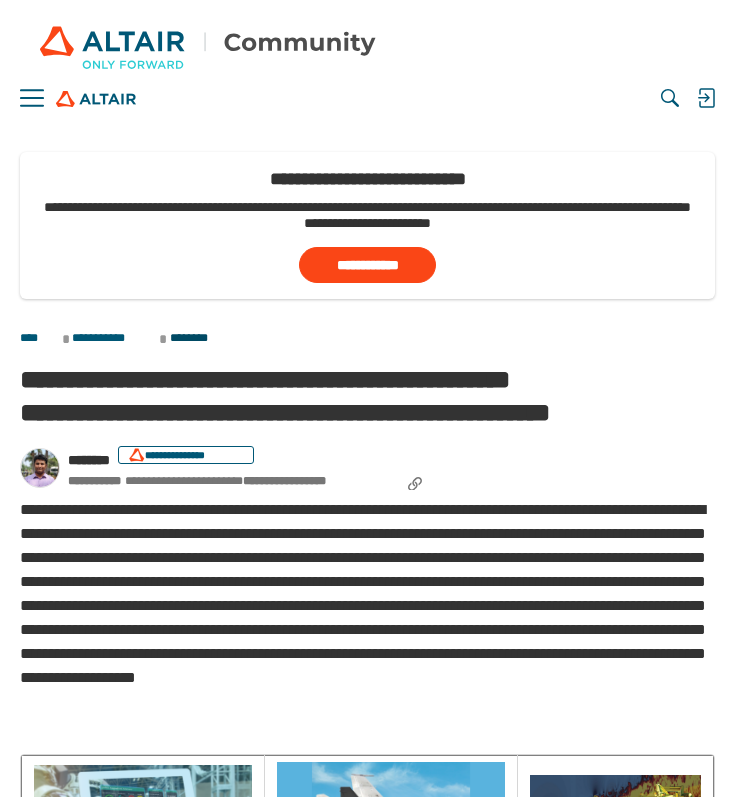 scroll, scrollTop: 0, scrollLeft: 0, axis: both 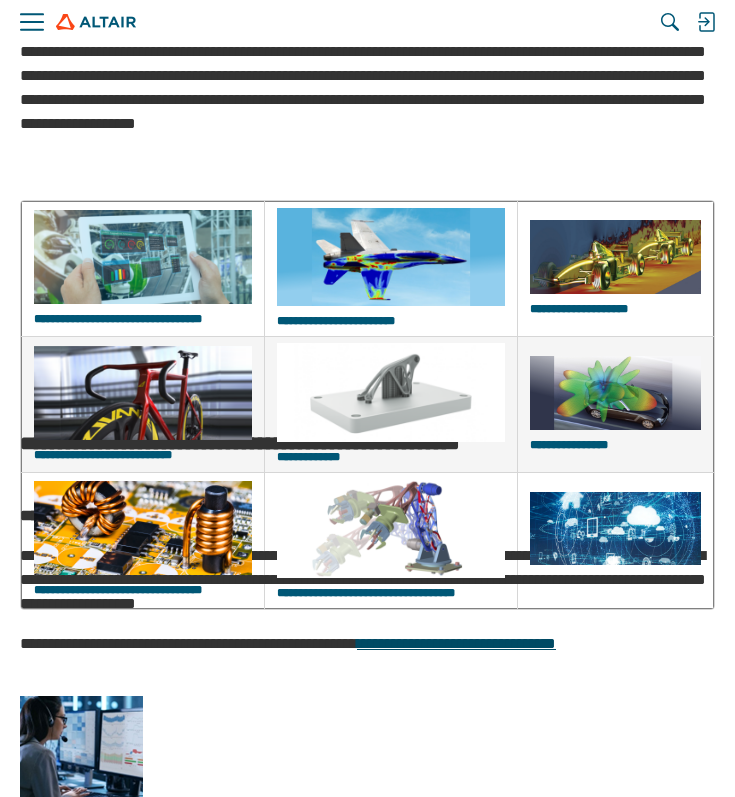 click on "**********" at bounding box center [456, 643] 